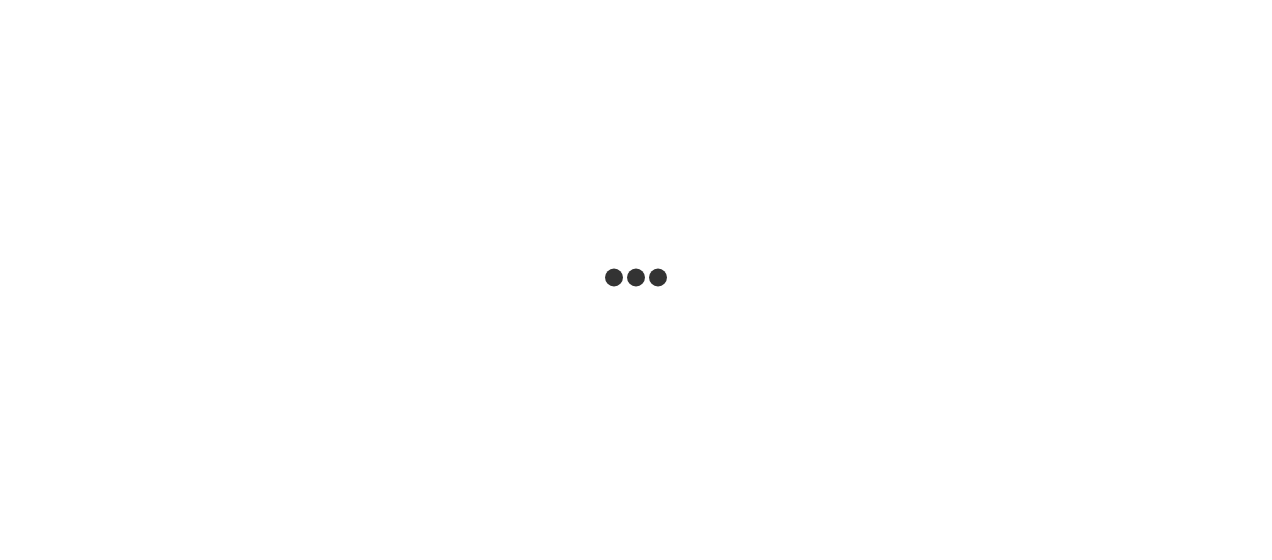 scroll, scrollTop: 0, scrollLeft: 0, axis: both 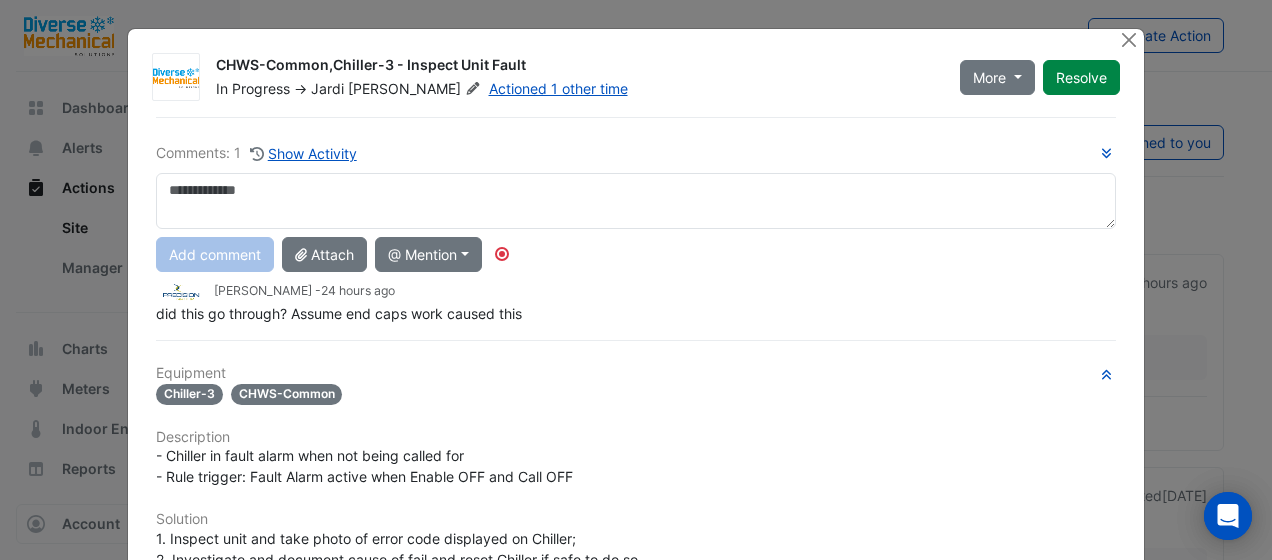 click at bounding box center [636, 201] 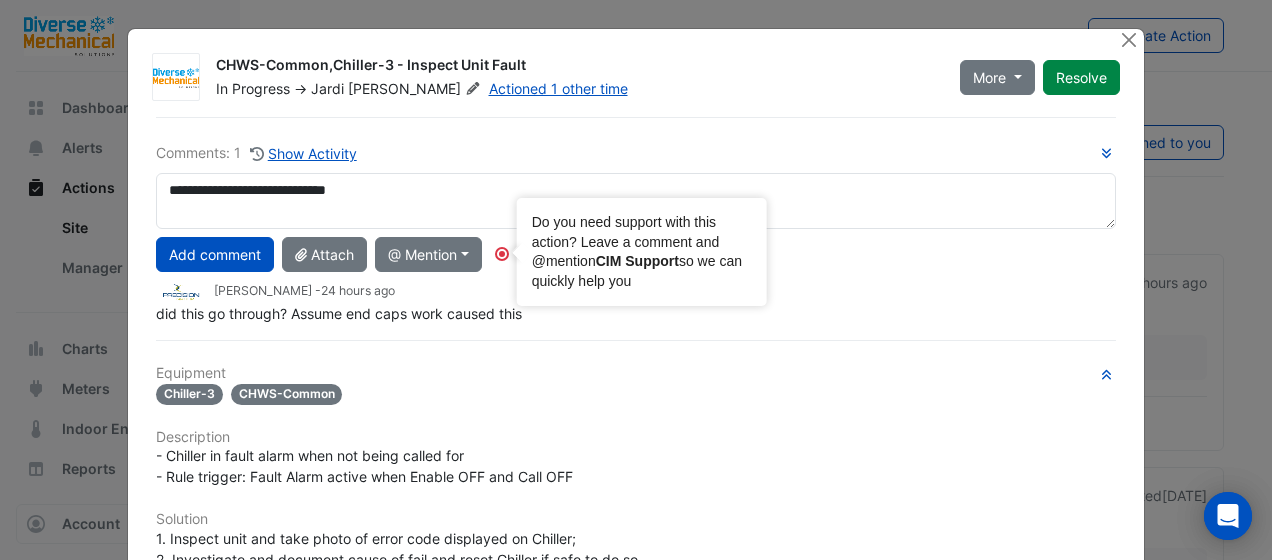 type on "**********" 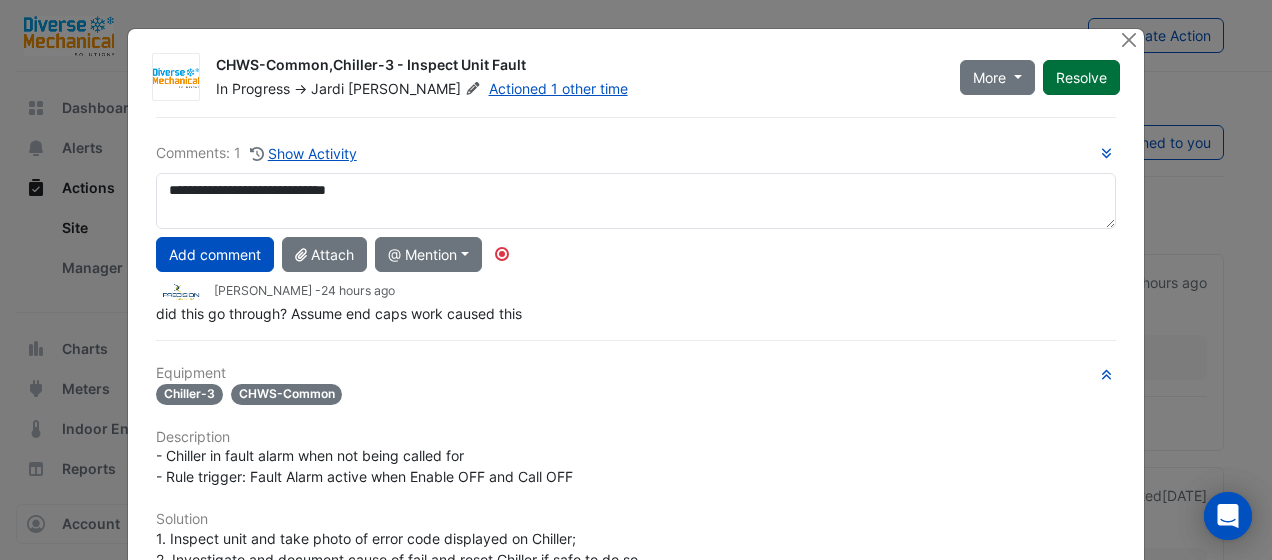 click on "Resolve" 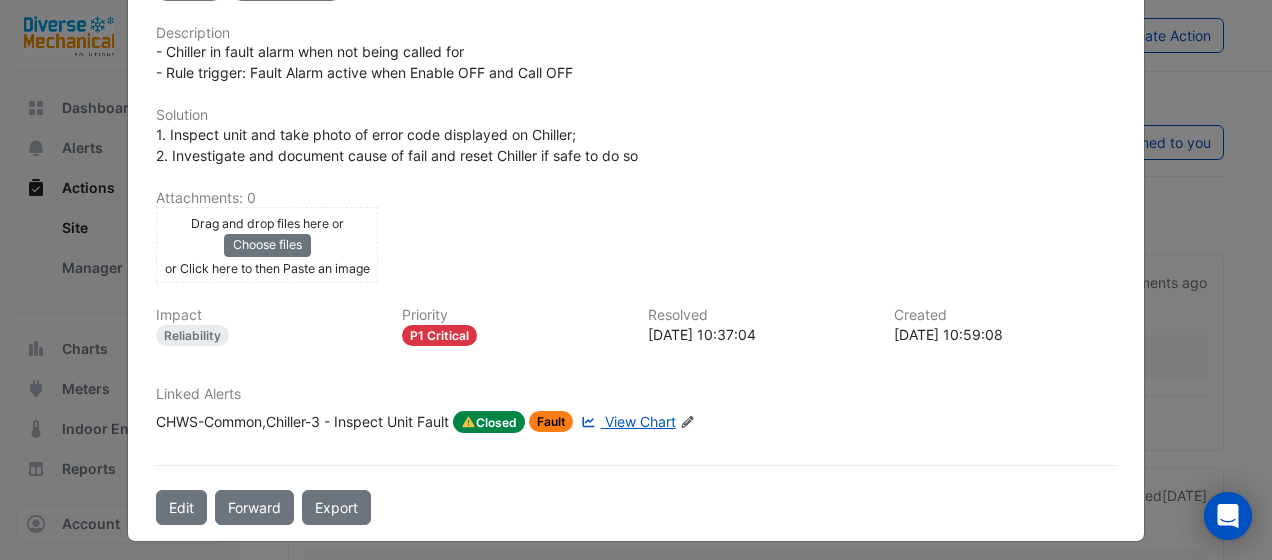 scroll, scrollTop: 0, scrollLeft: 0, axis: both 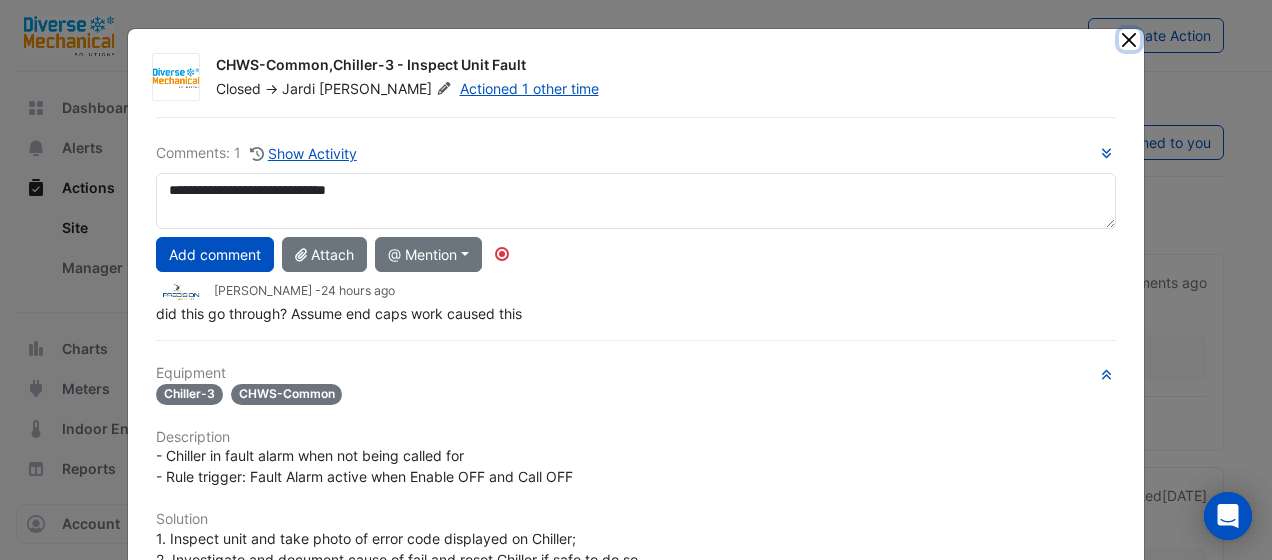click 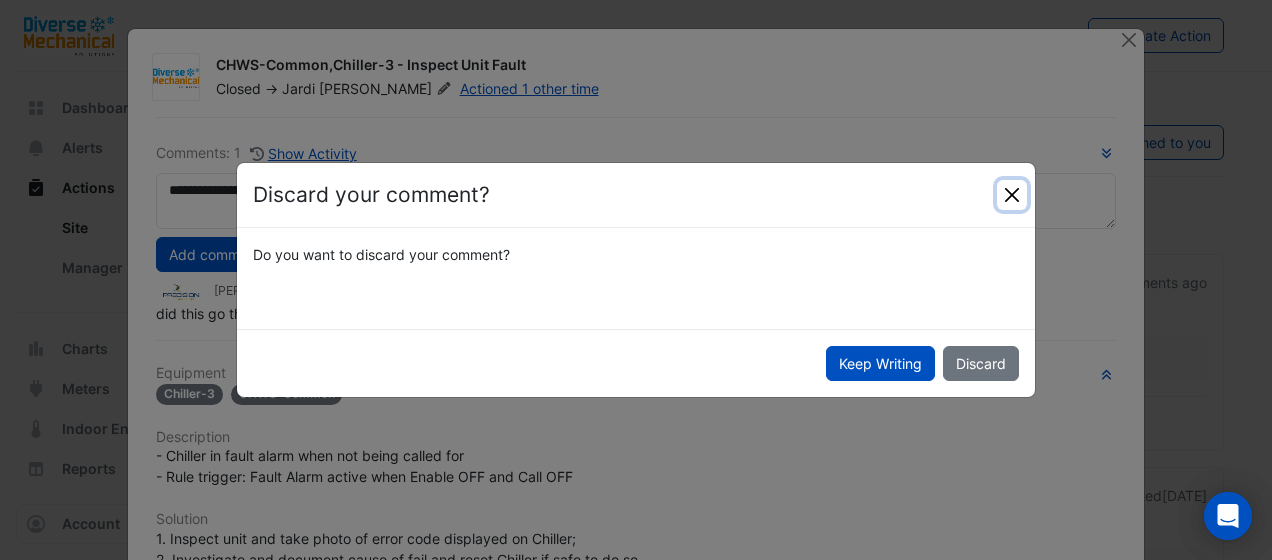 click 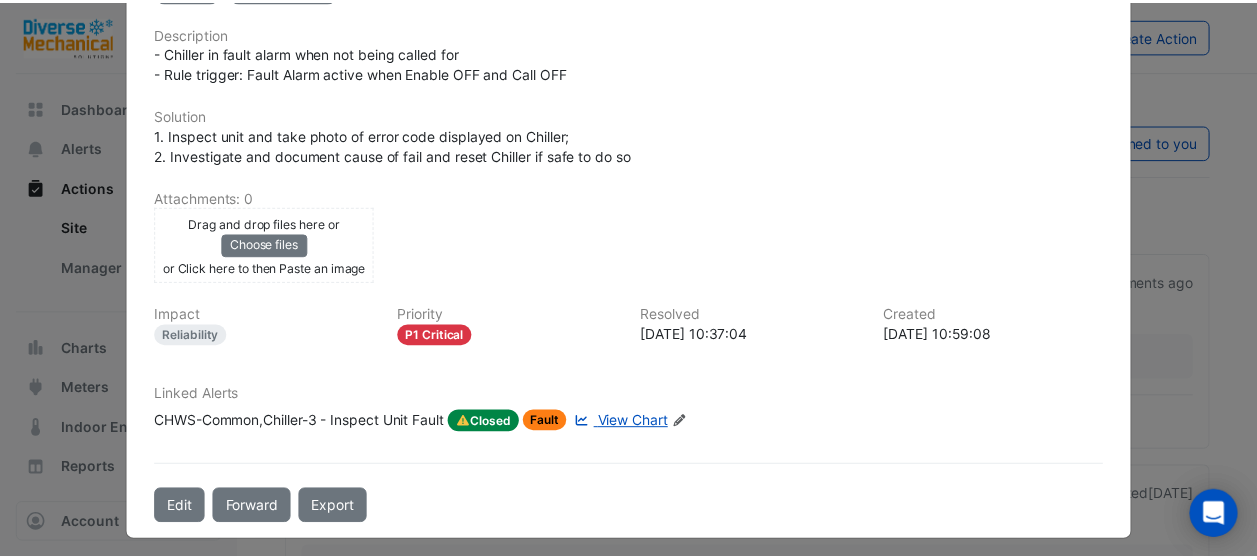 scroll, scrollTop: 0, scrollLeft: 0, axis: both 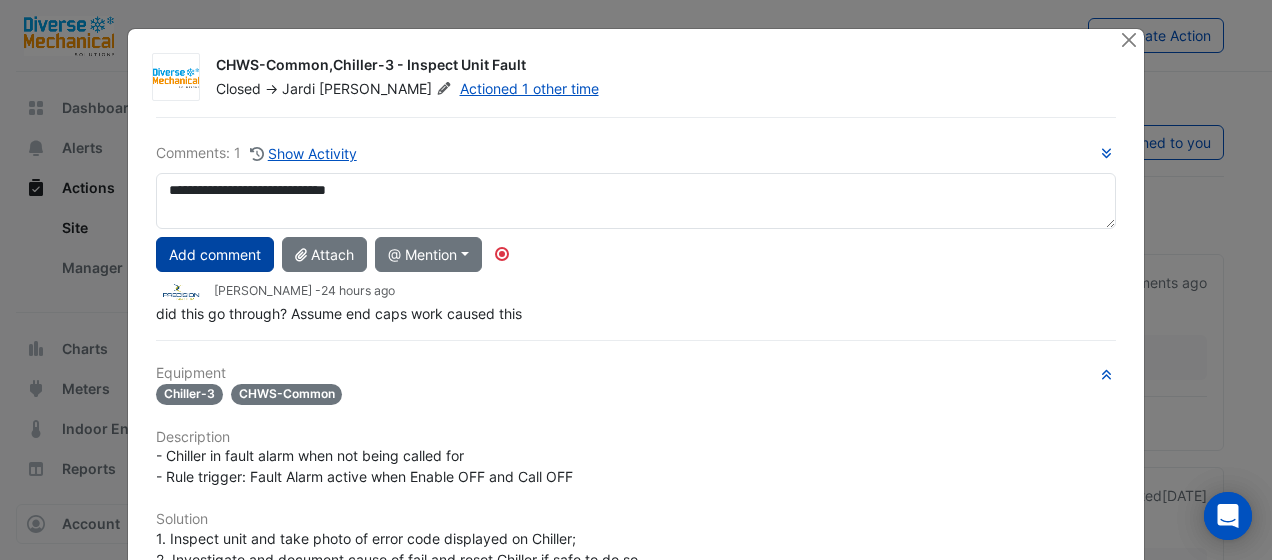 click on "Add comment" 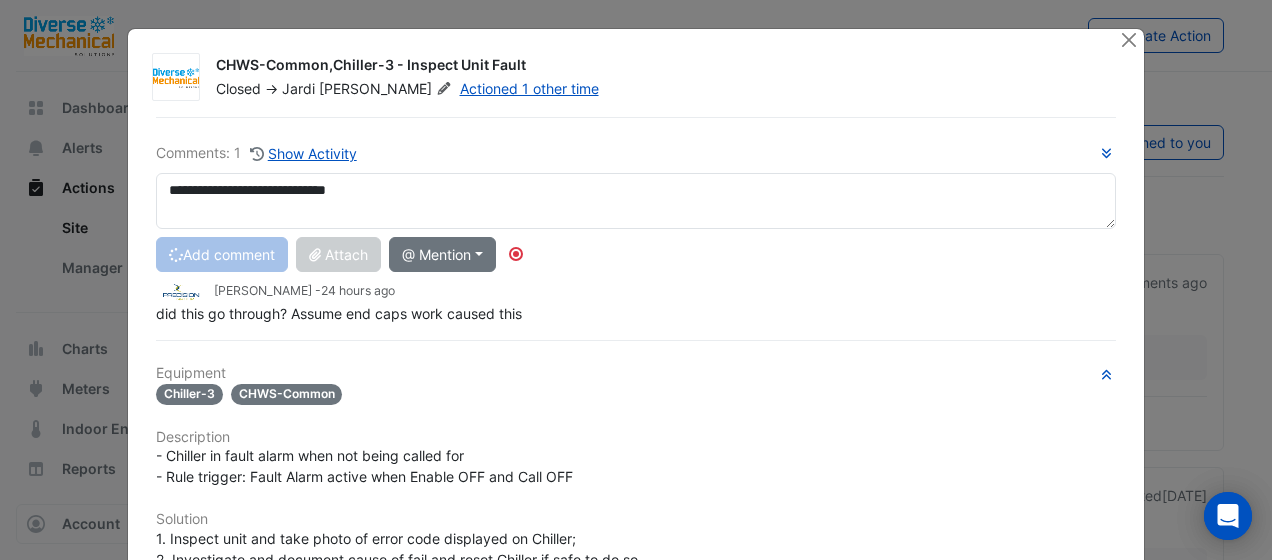 type 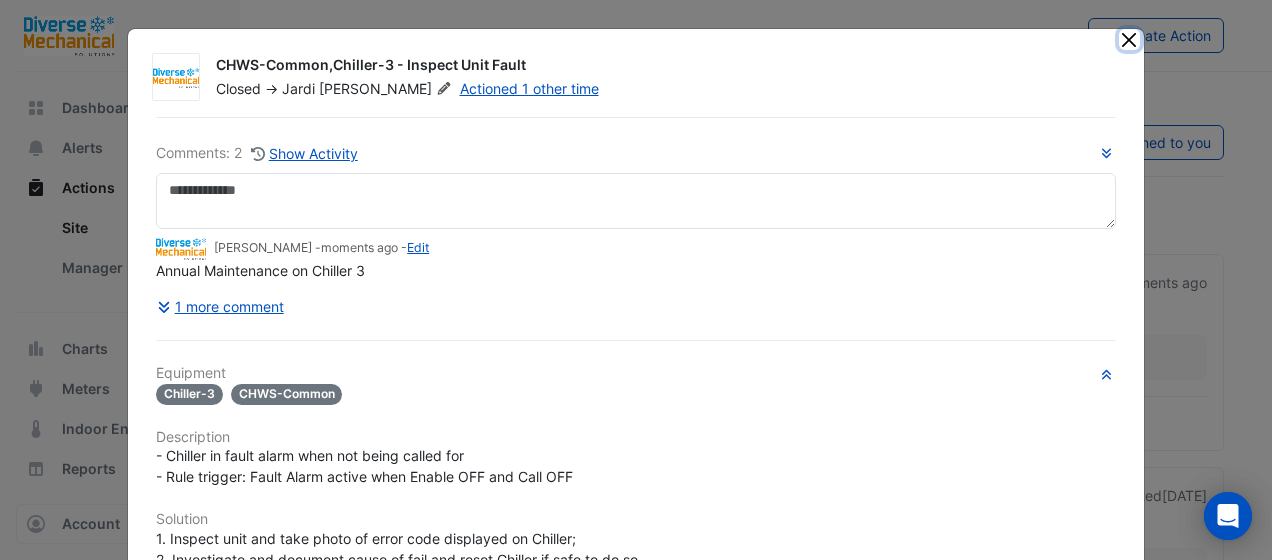 click 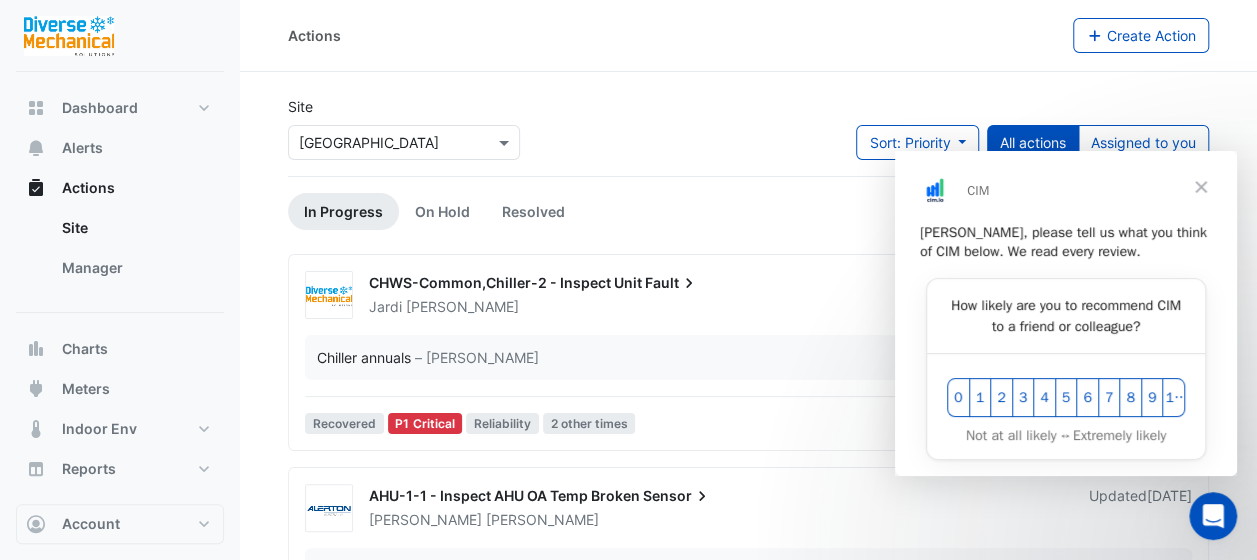 scroll, scrollTop: 0, scrollLeft: 0, axis: both 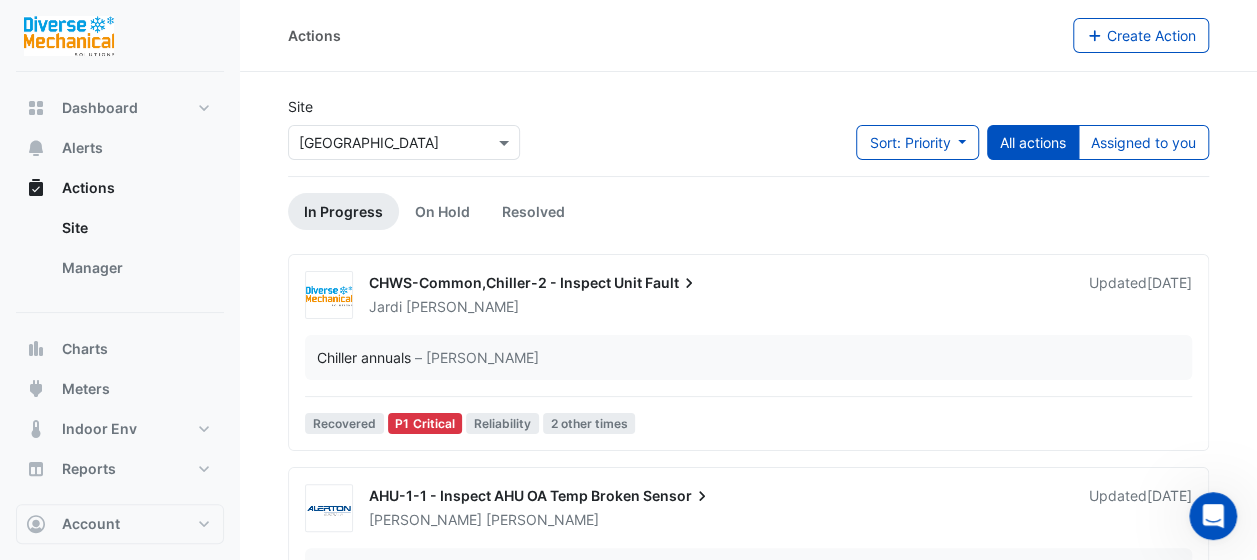 click on "Site
Select a Site × [GEOGRAPHIC_DATA]
Sort: Priority
Priority
Updated
All actions
Assigned to you" 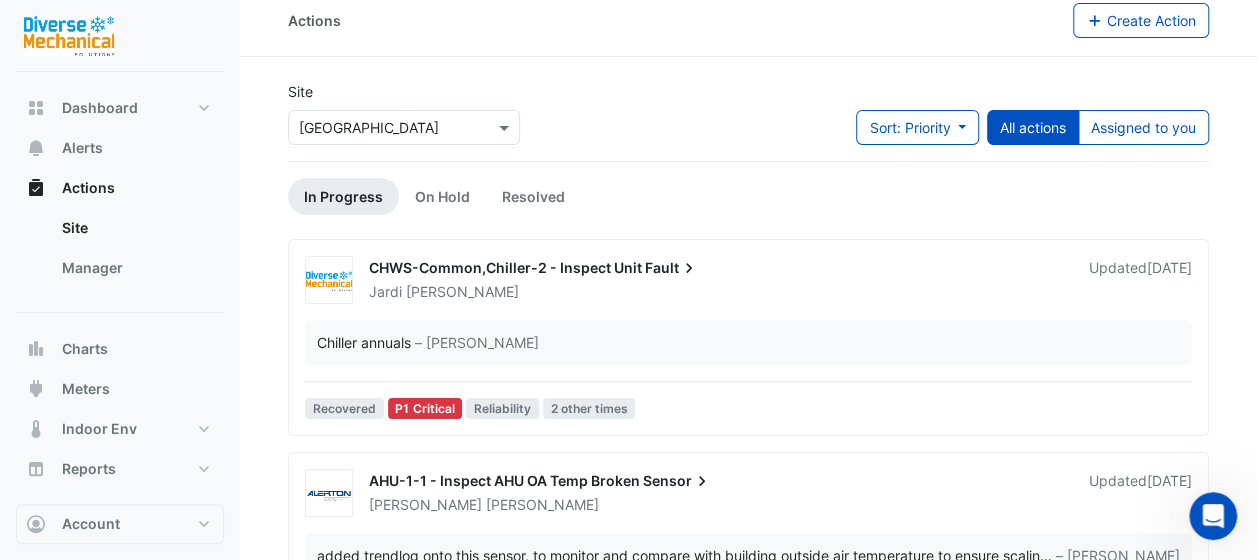 scroll, scrollTop: 0, scrollLeft: 0, axis: both 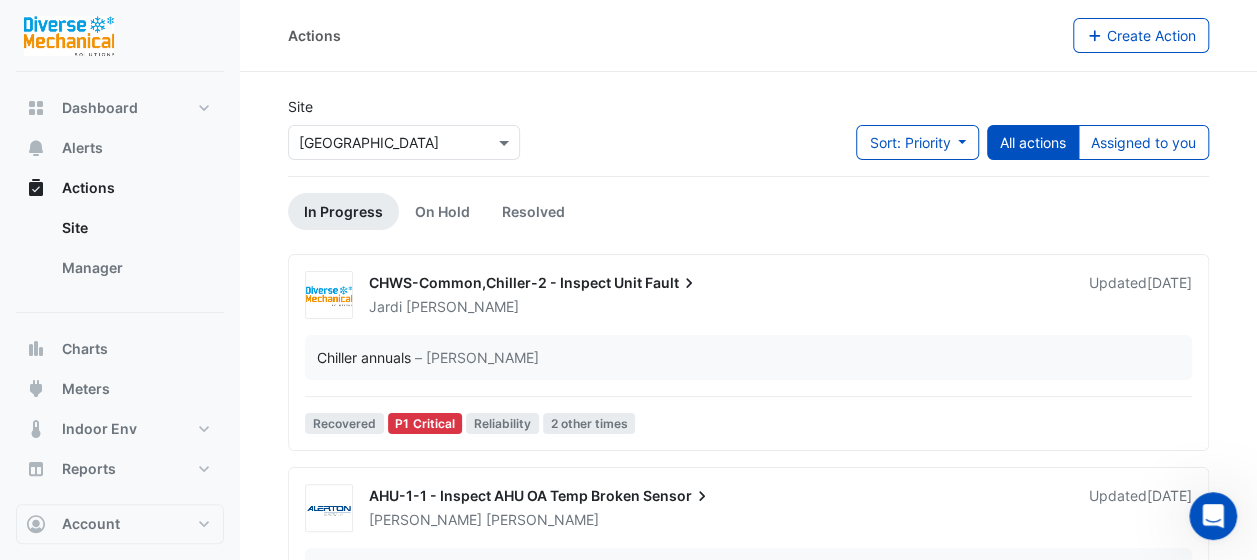 click on "Site
Select a Site × [GEOGRAPHIC_DATA]
Sort: Priority
Priority
Updated
All actions
Assigned to you
In Progress
On Hold
Resolved
CHWS-Common,Chiller-2 - Inspect Unit
Fault
Jardi" 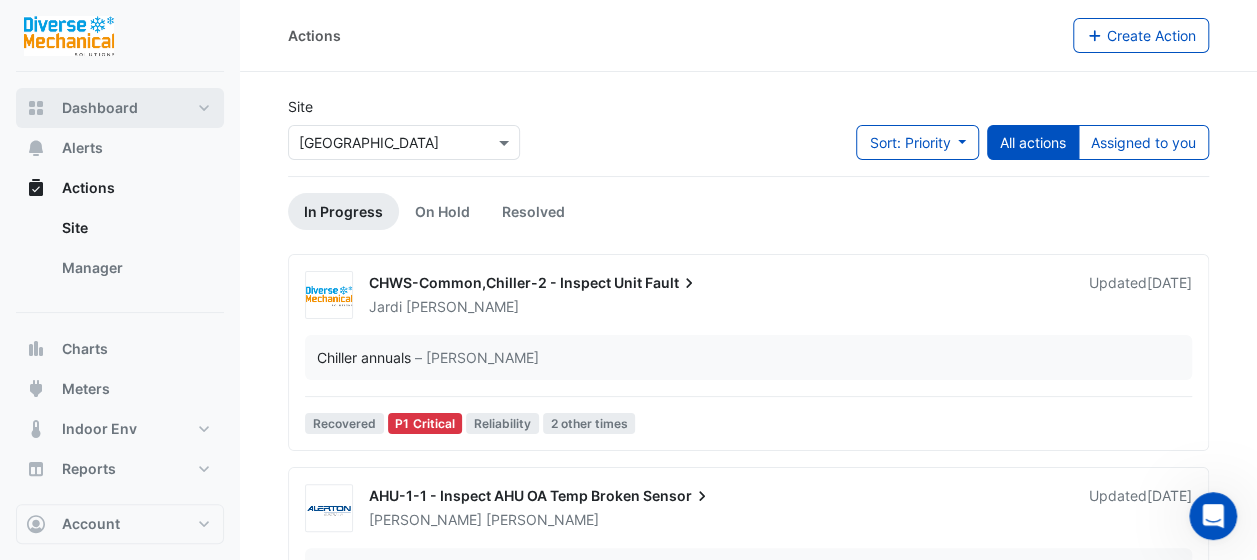 click on "Dashboard" at bounding box center (120, 108) 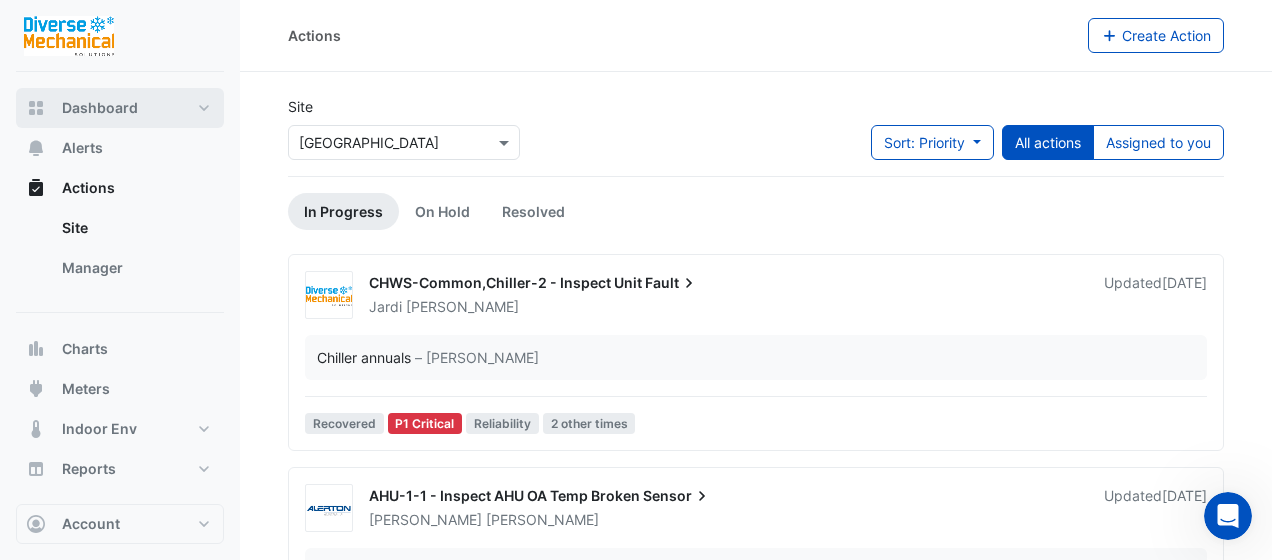 select on "**" 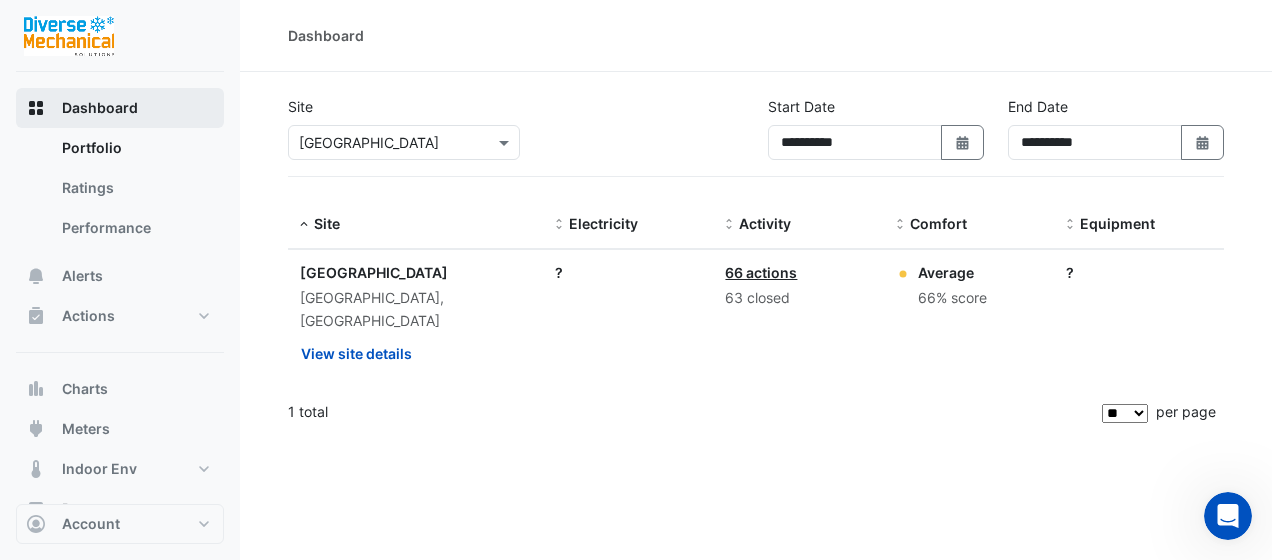 click on "Dashboard" at bounding box center [100, 108] 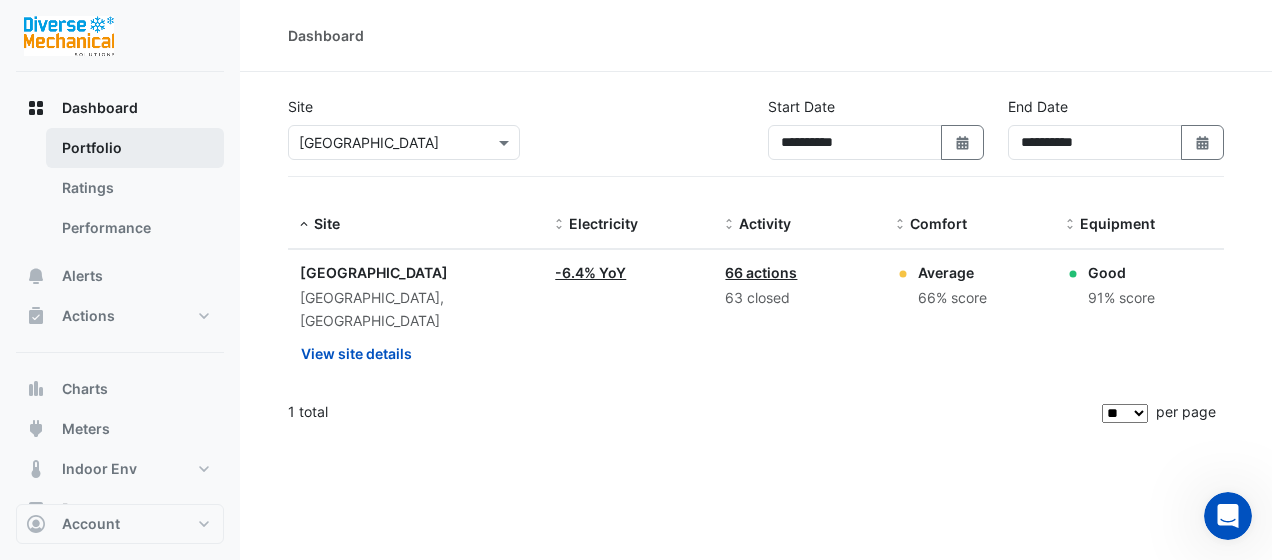 click on "Portfolio" at bounding box center [135, 148] 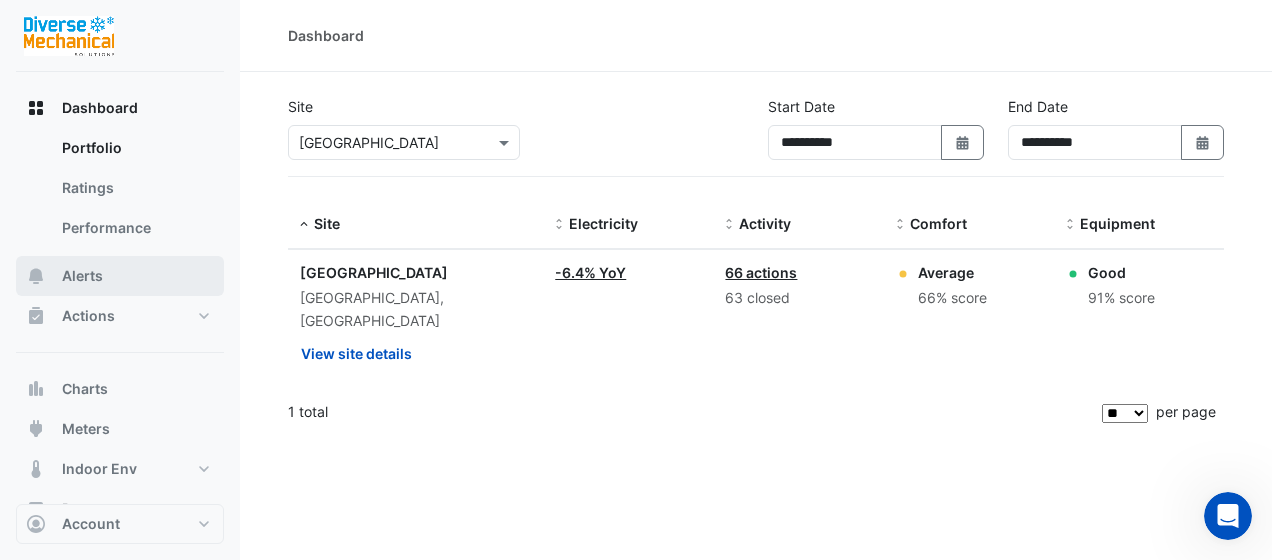 click on "Alerts" at bounding box center [82, 276] 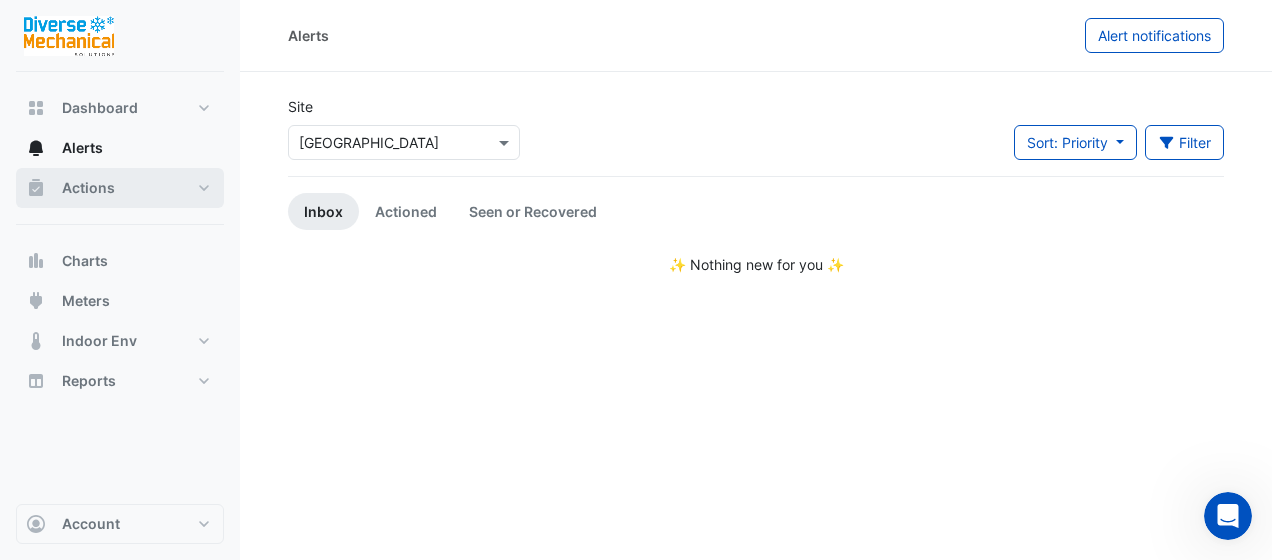 click on "Actions" at bounding box center (88, 188) 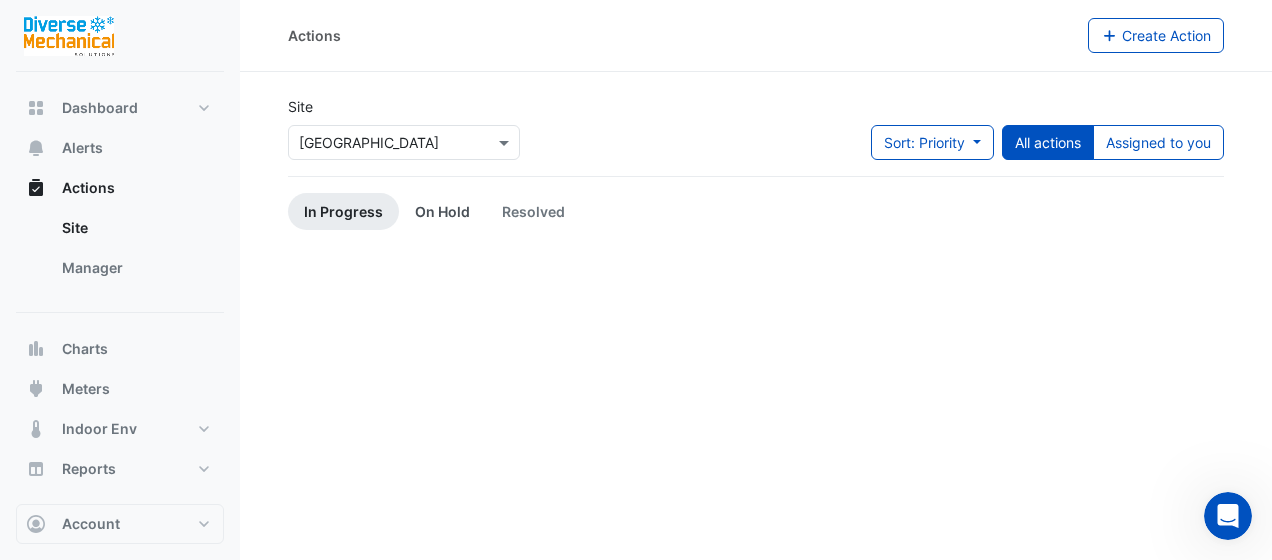 click on "On Hold" at bounding box center (442, 211) 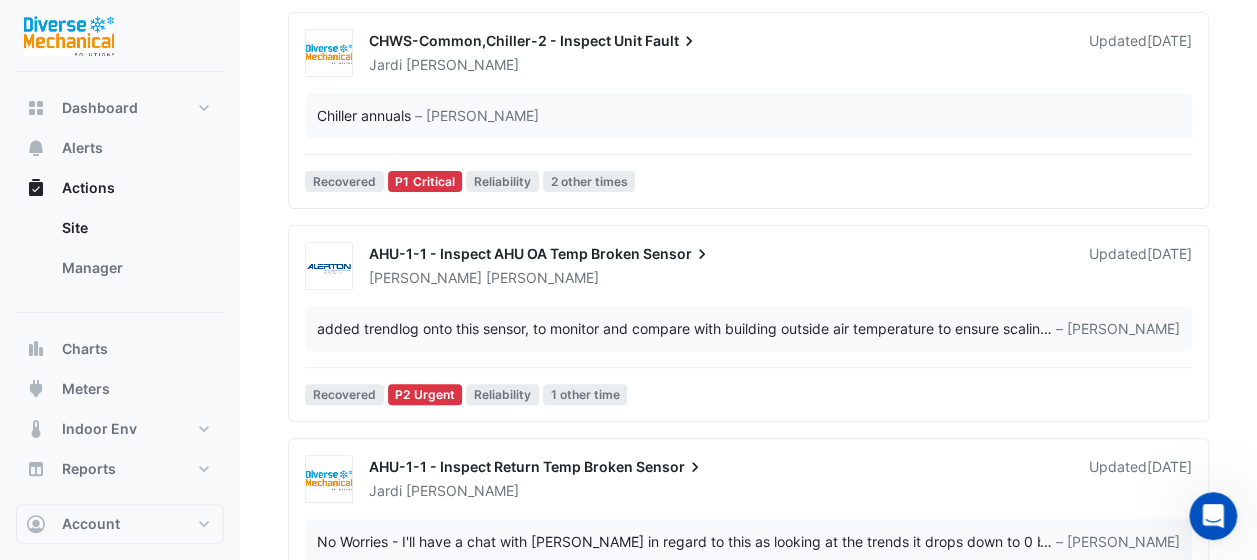 scroll, scrollTop: 245, scrollLeft: 0, axis: vertical 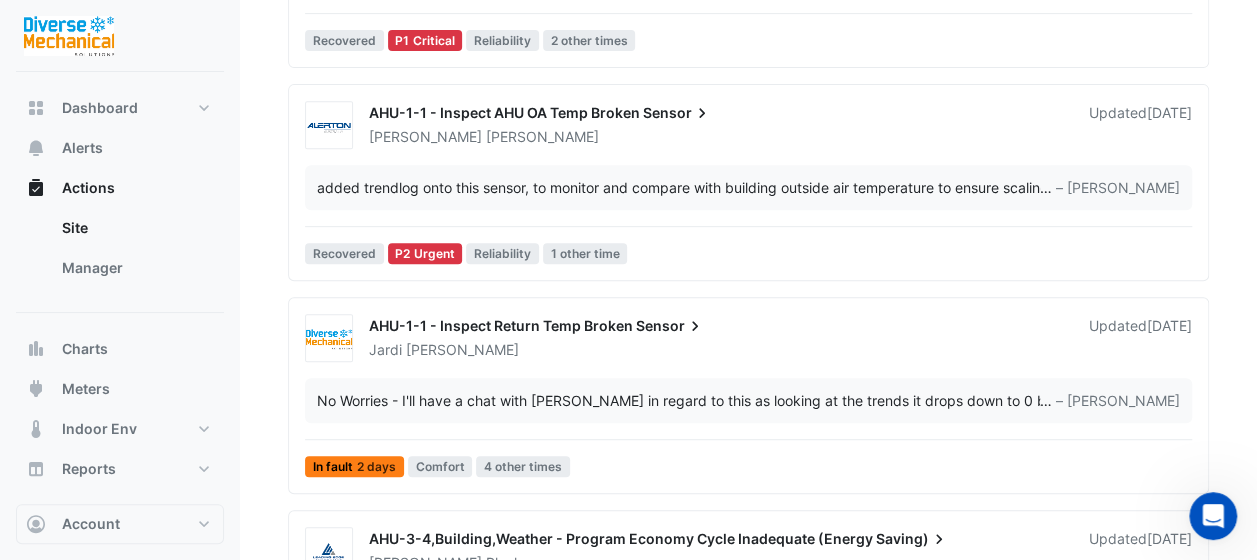 click on "added trendlog onto this sensor, to monitor and compare with building outside air temperature to ensure scaling and values are changing accordingly" at bounding box center (678, 187) 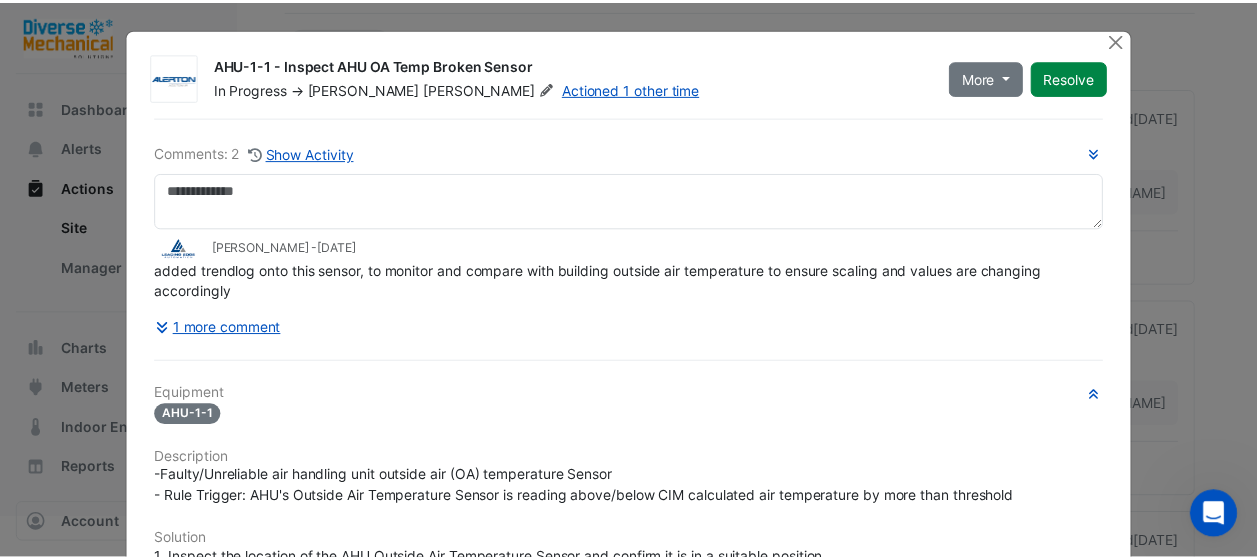 scroll, scrollTop: 0, scrollLeft: 0, axis: both 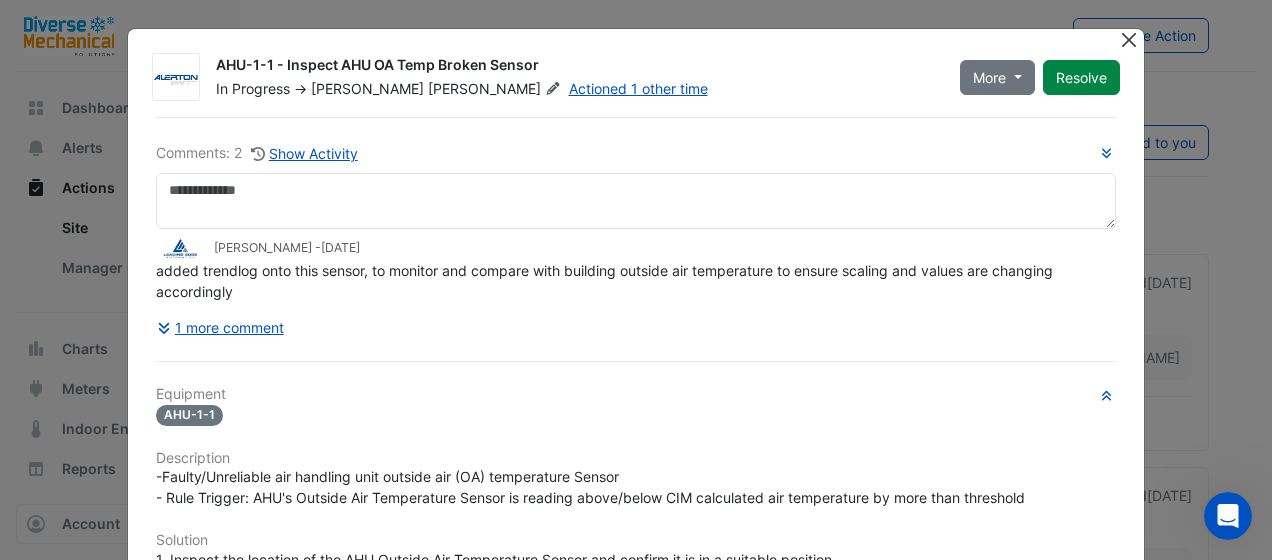 click 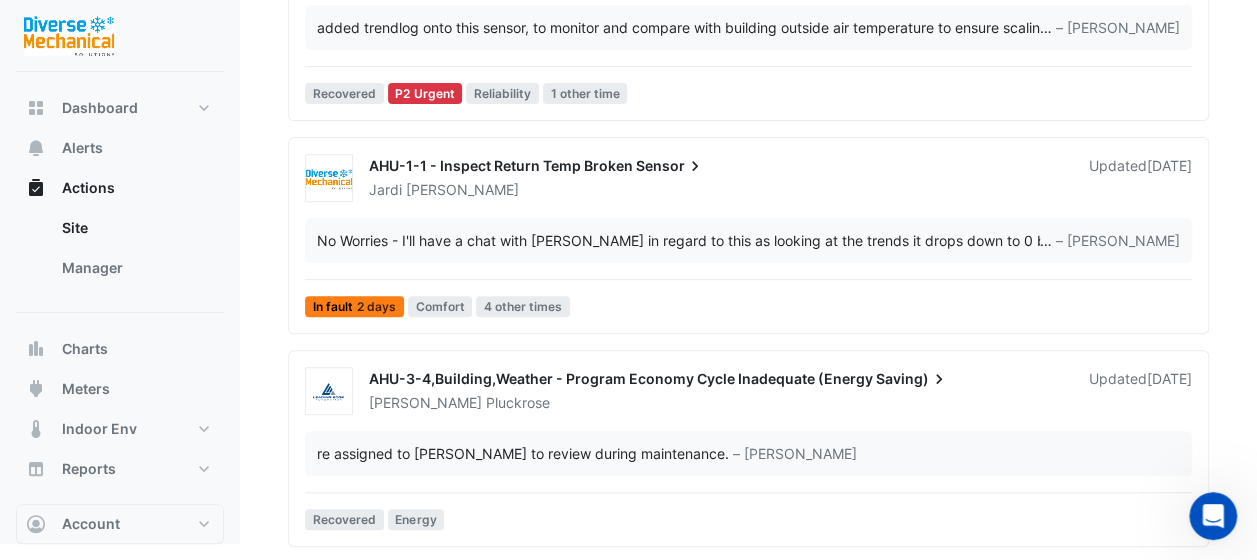 scroll, scrollTop: 0, scrollLeft: 0, axis: both 